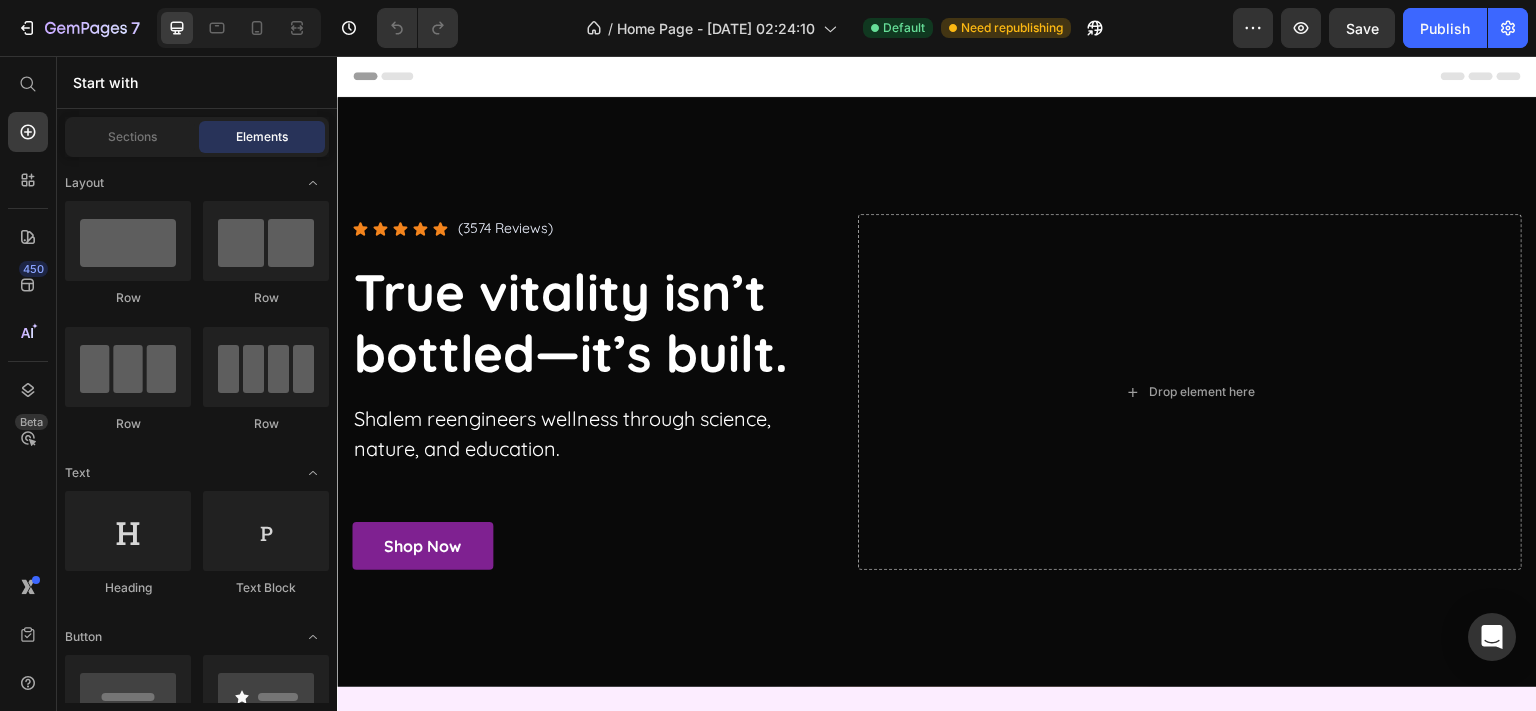 scroll, scrollTop: 0, scrollLeft: 0, axis: both 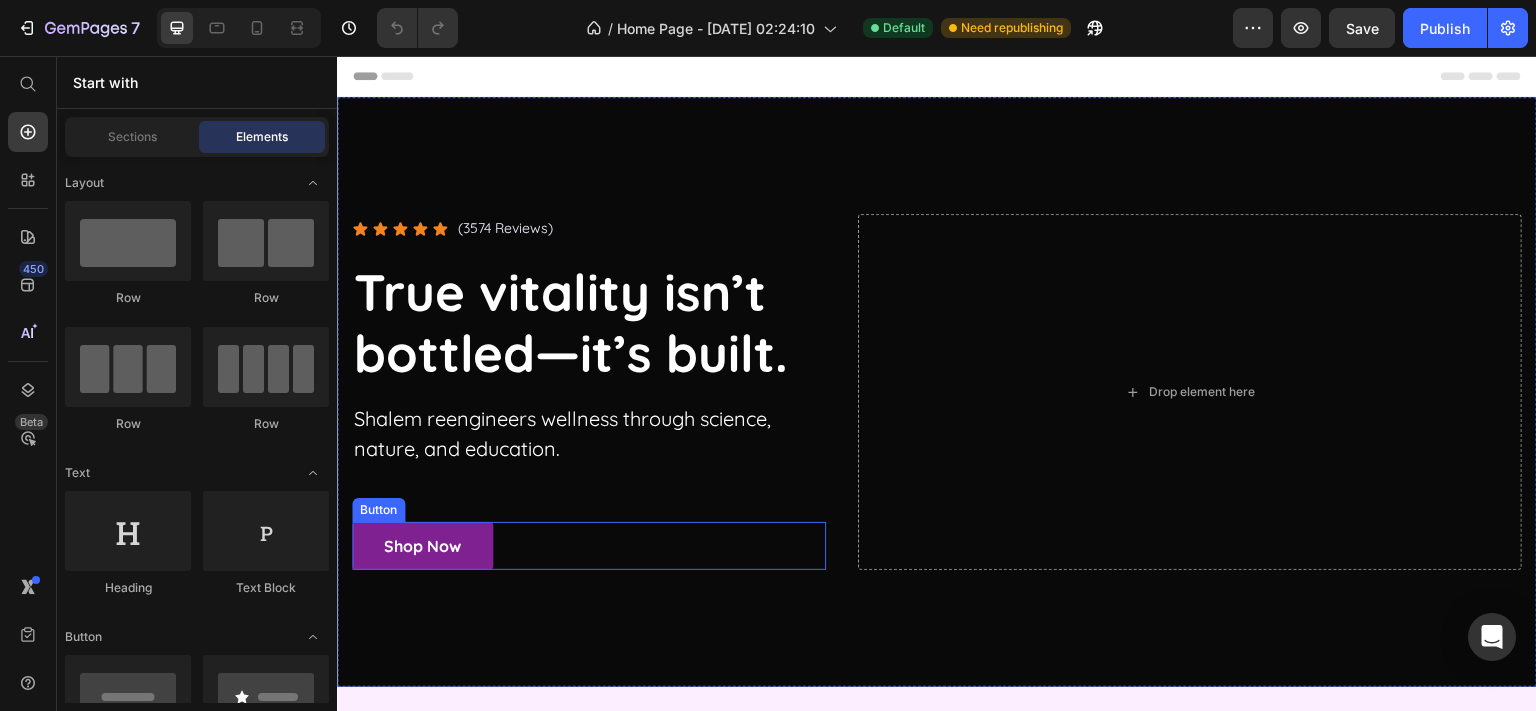 click on "Shop Now Button" at bounding box center (589, 546) 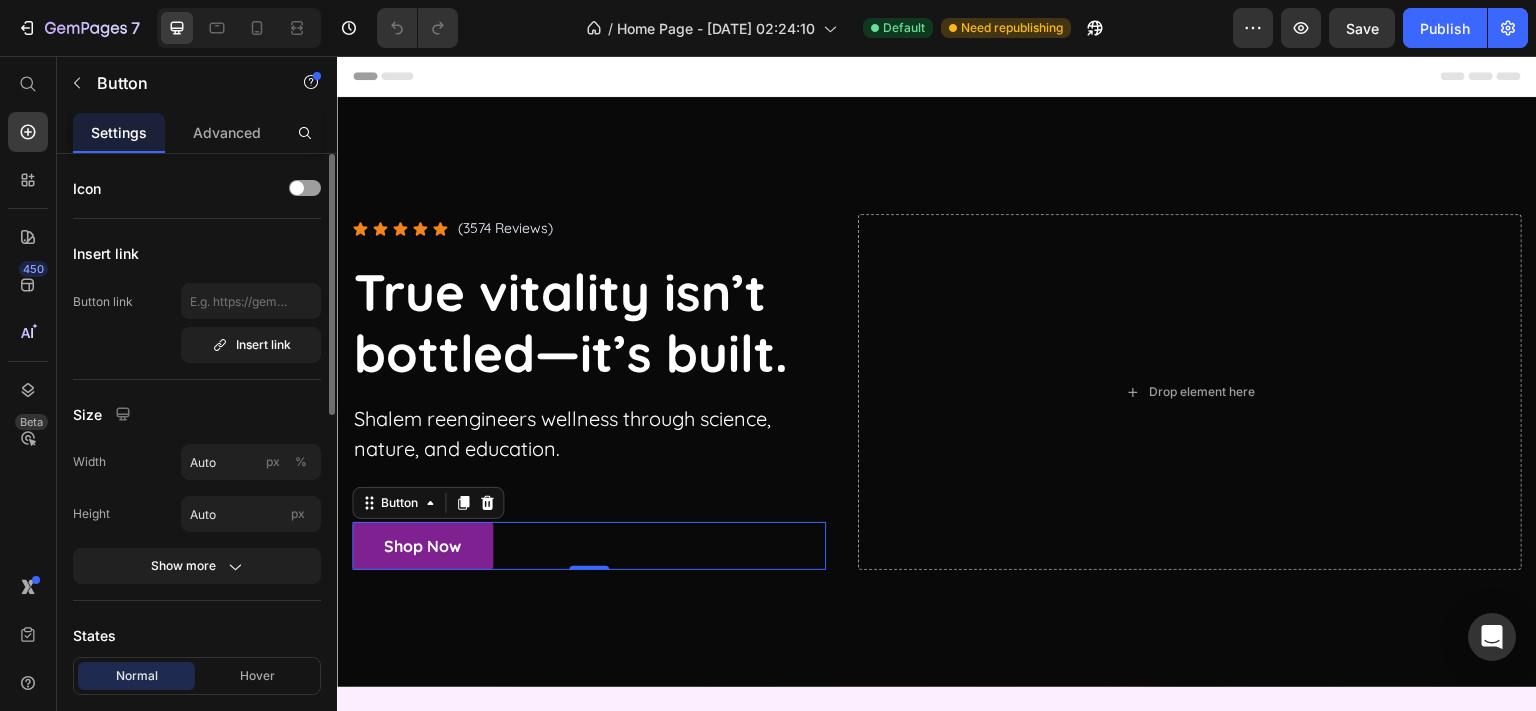 click on "Insert link Button link  Insert link" 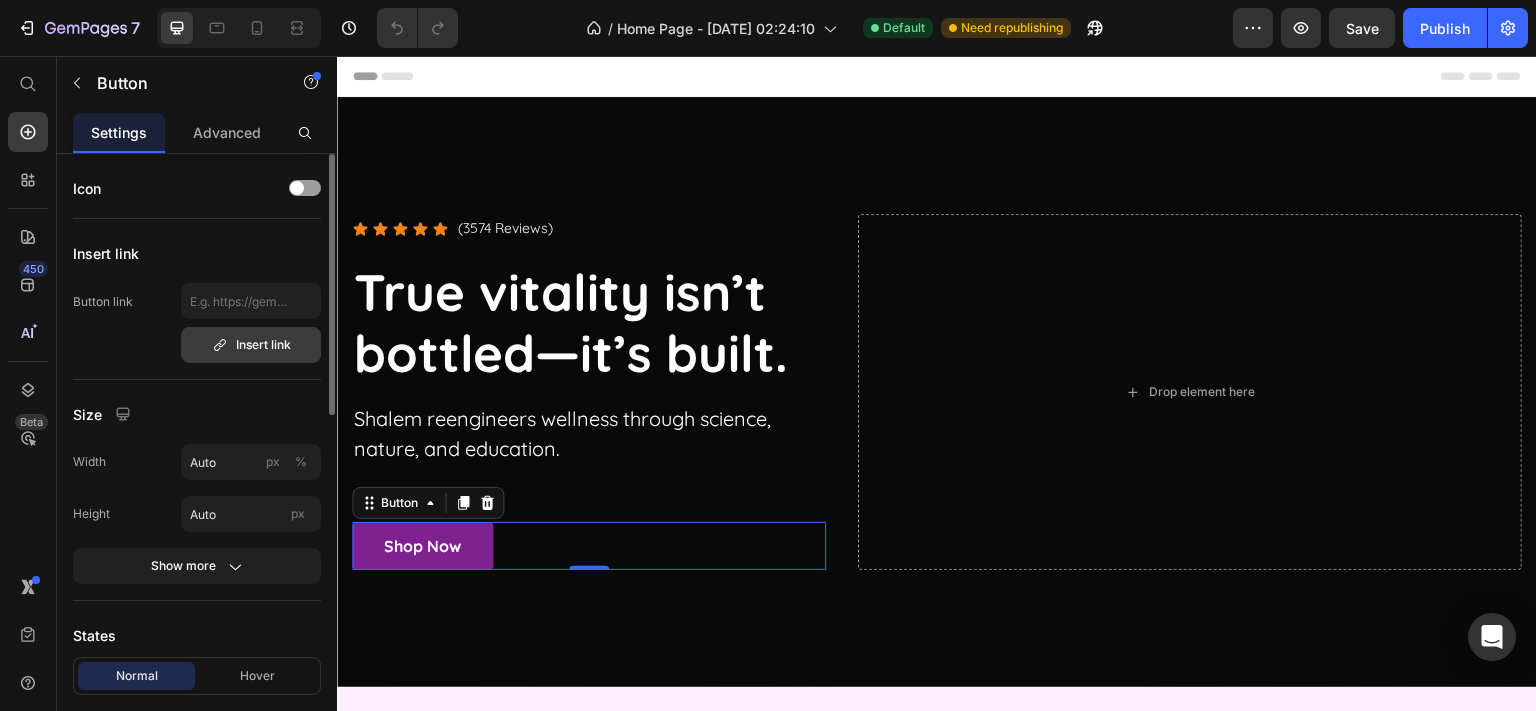 click on "Insert link" at bounding box center [251, 345] 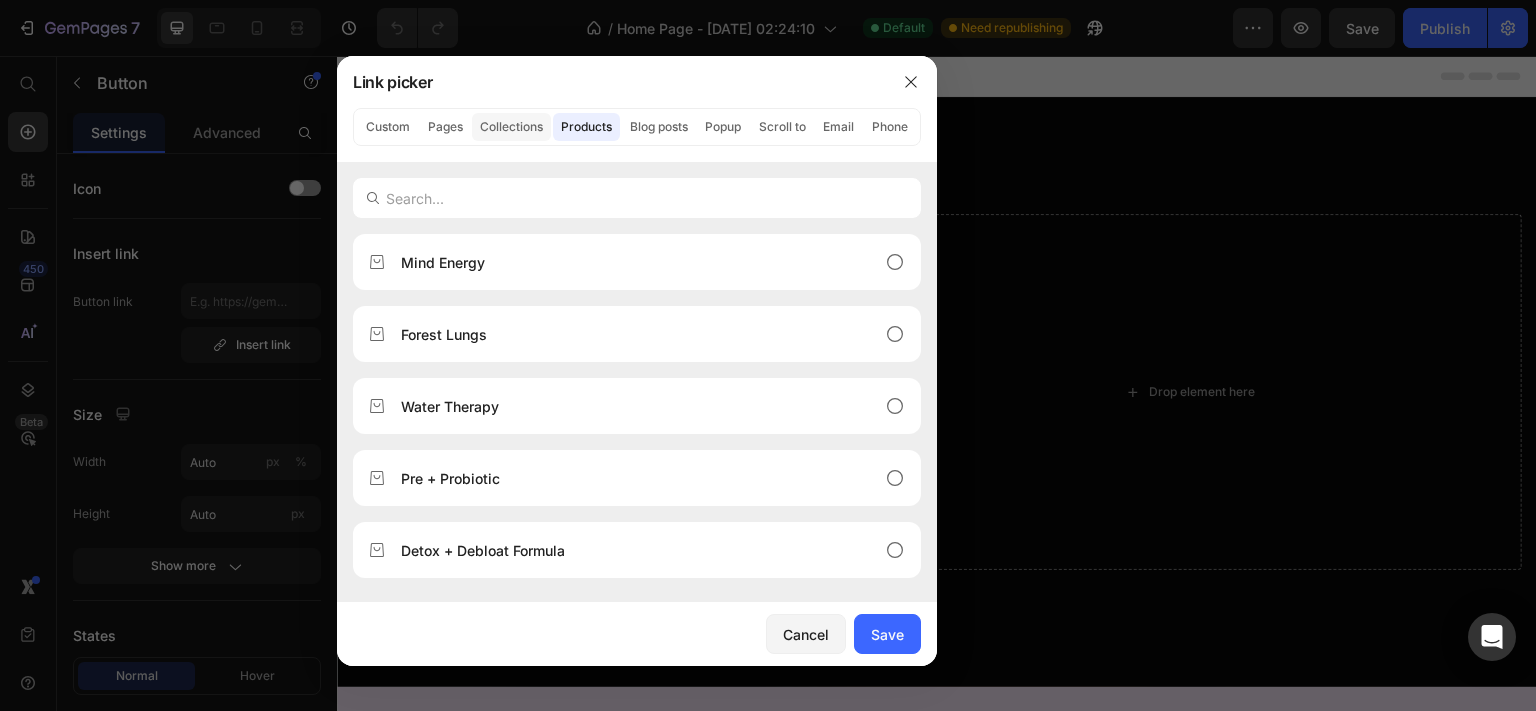 click on "Collections" 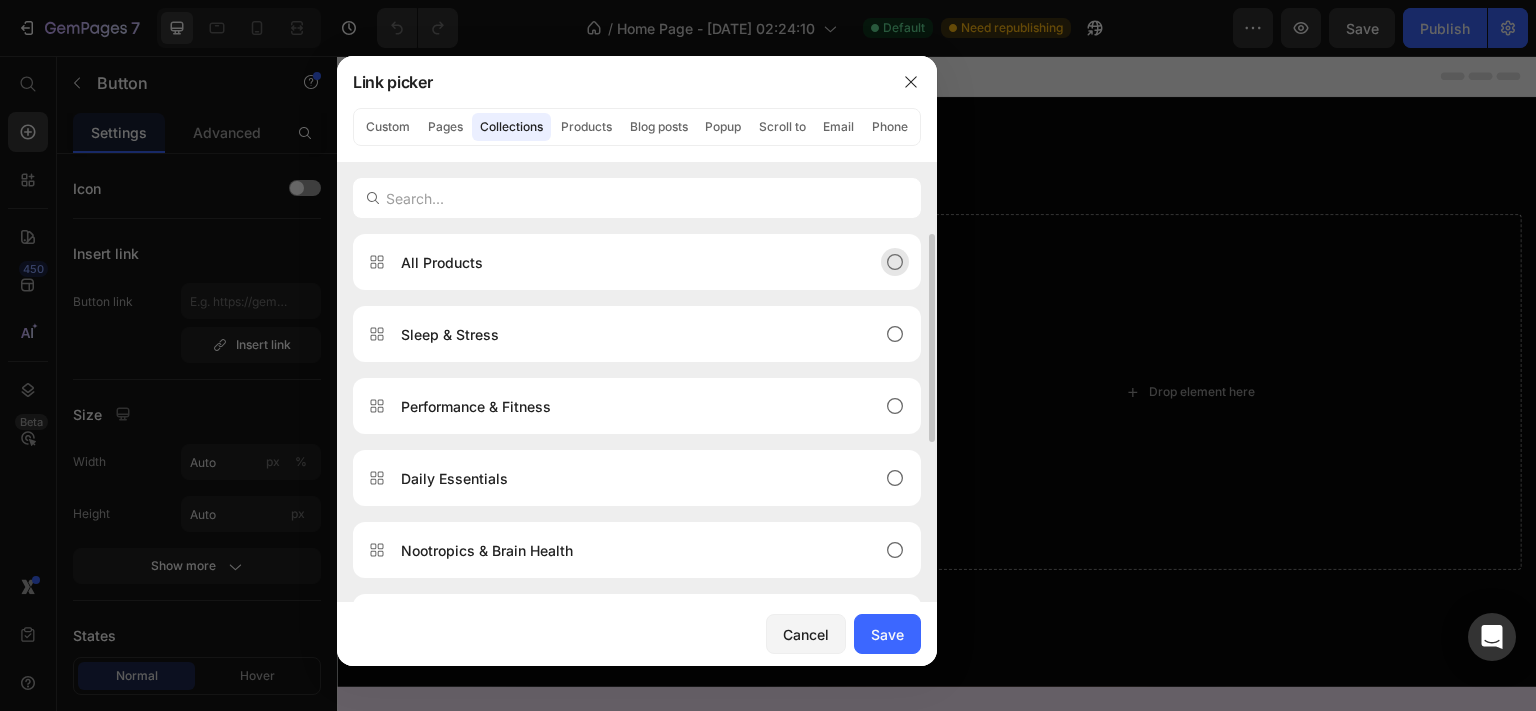 click on "All Products" at bounding box center [442, 262] 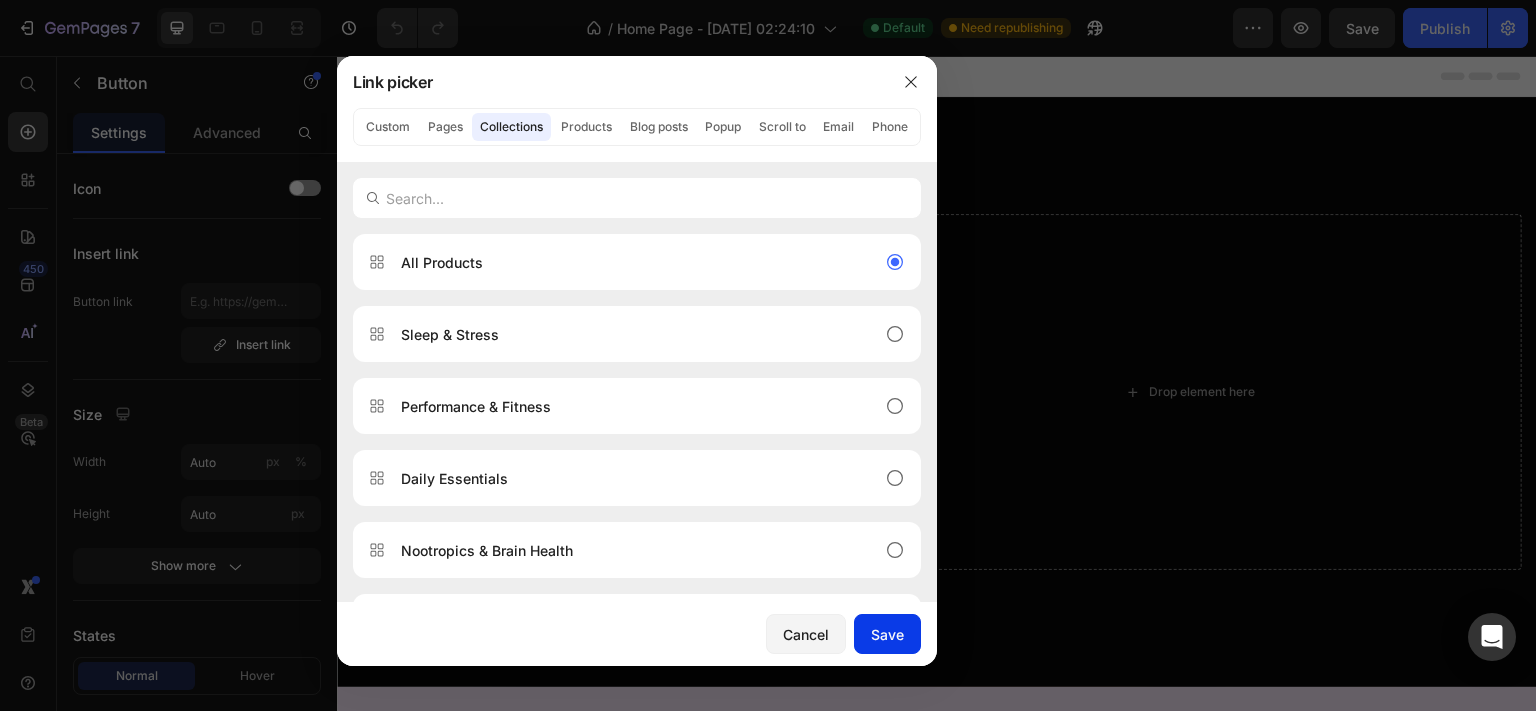 click on "Save" at bounding box center [887, 634] 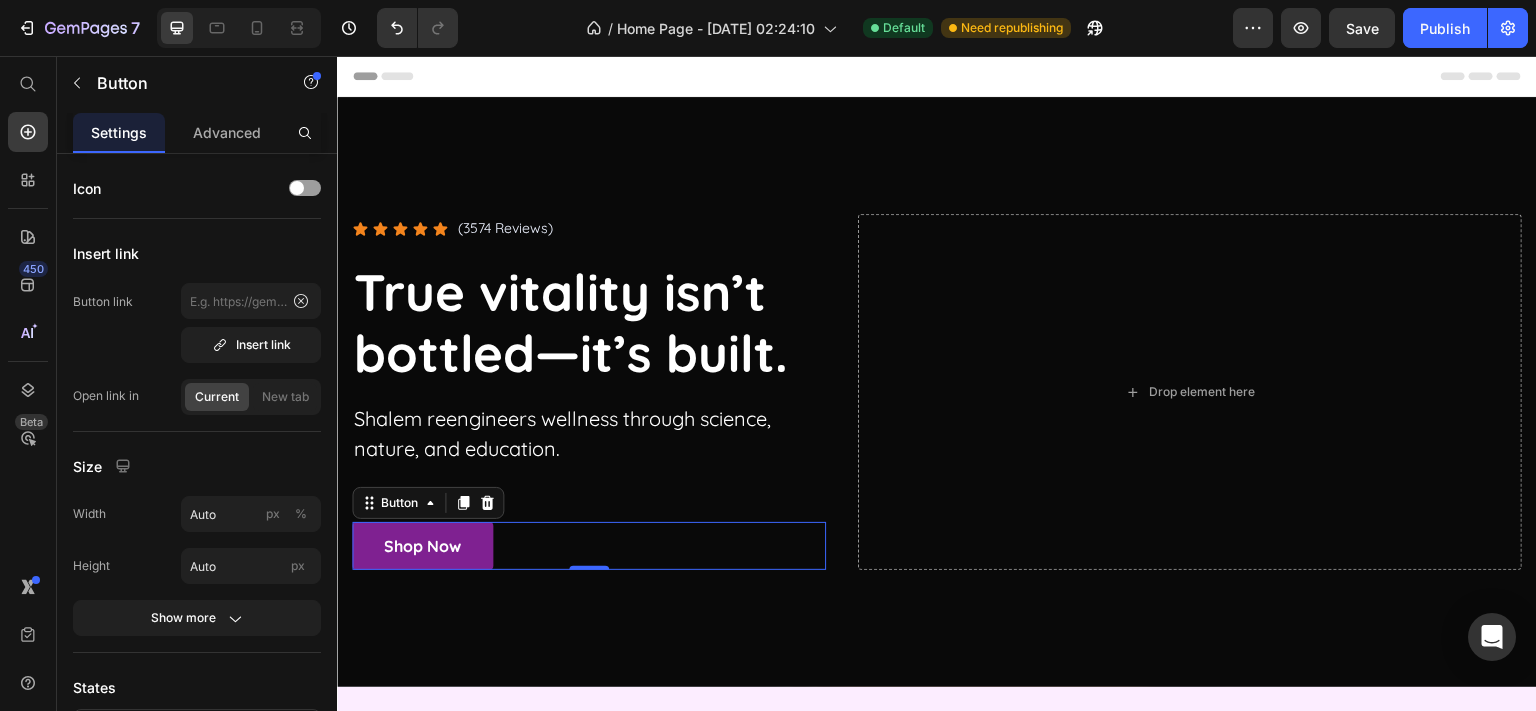 type on "/collections/all" 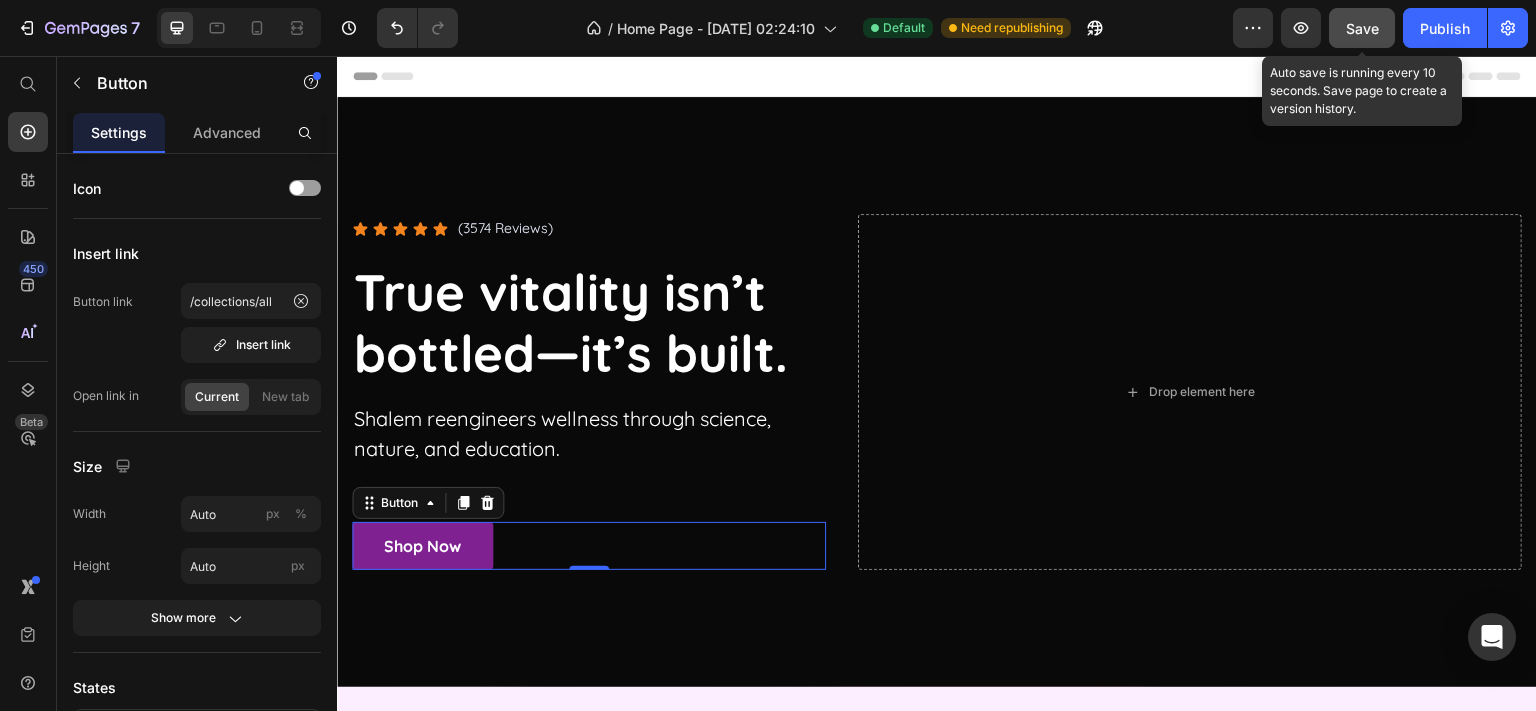 click on "Save" at bounding box center [1362, 28] 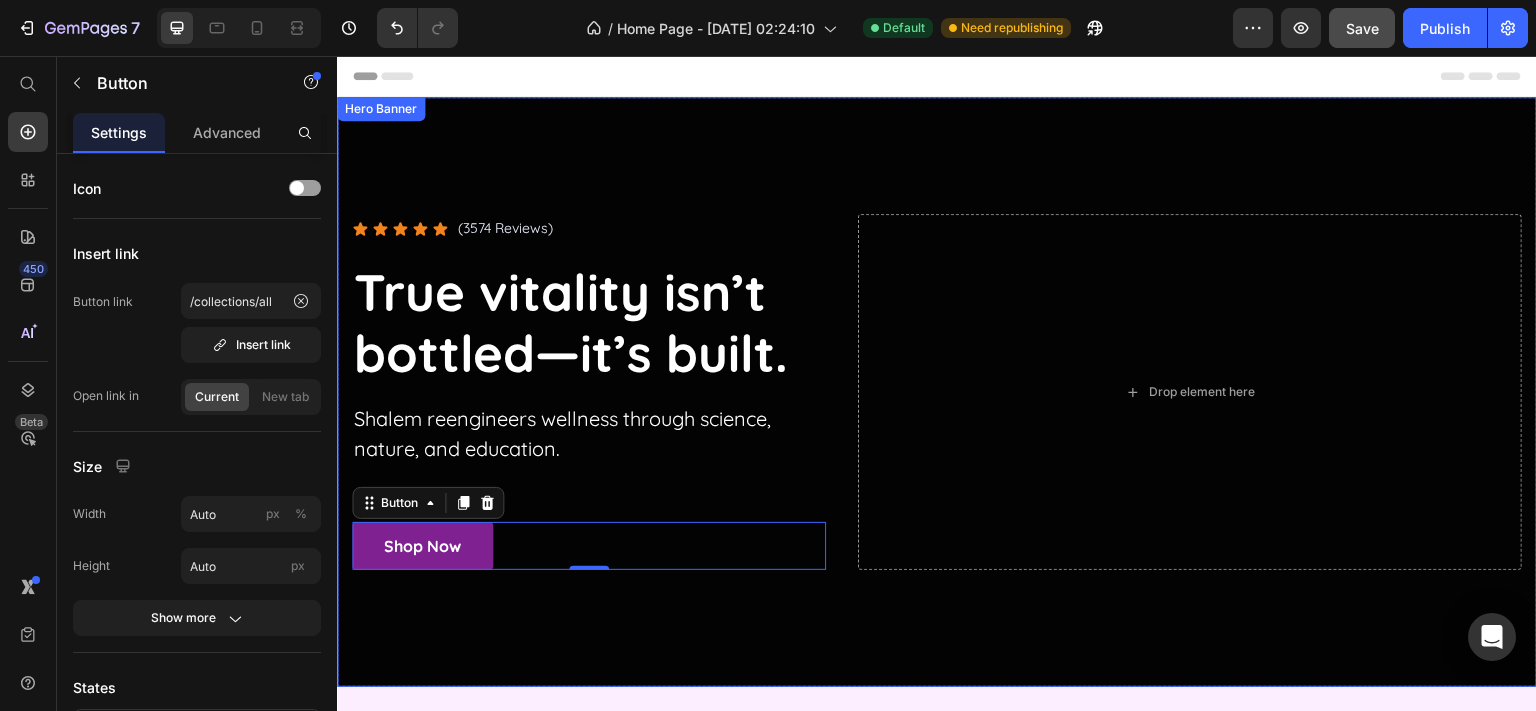 click at bounding box center (937, 392) 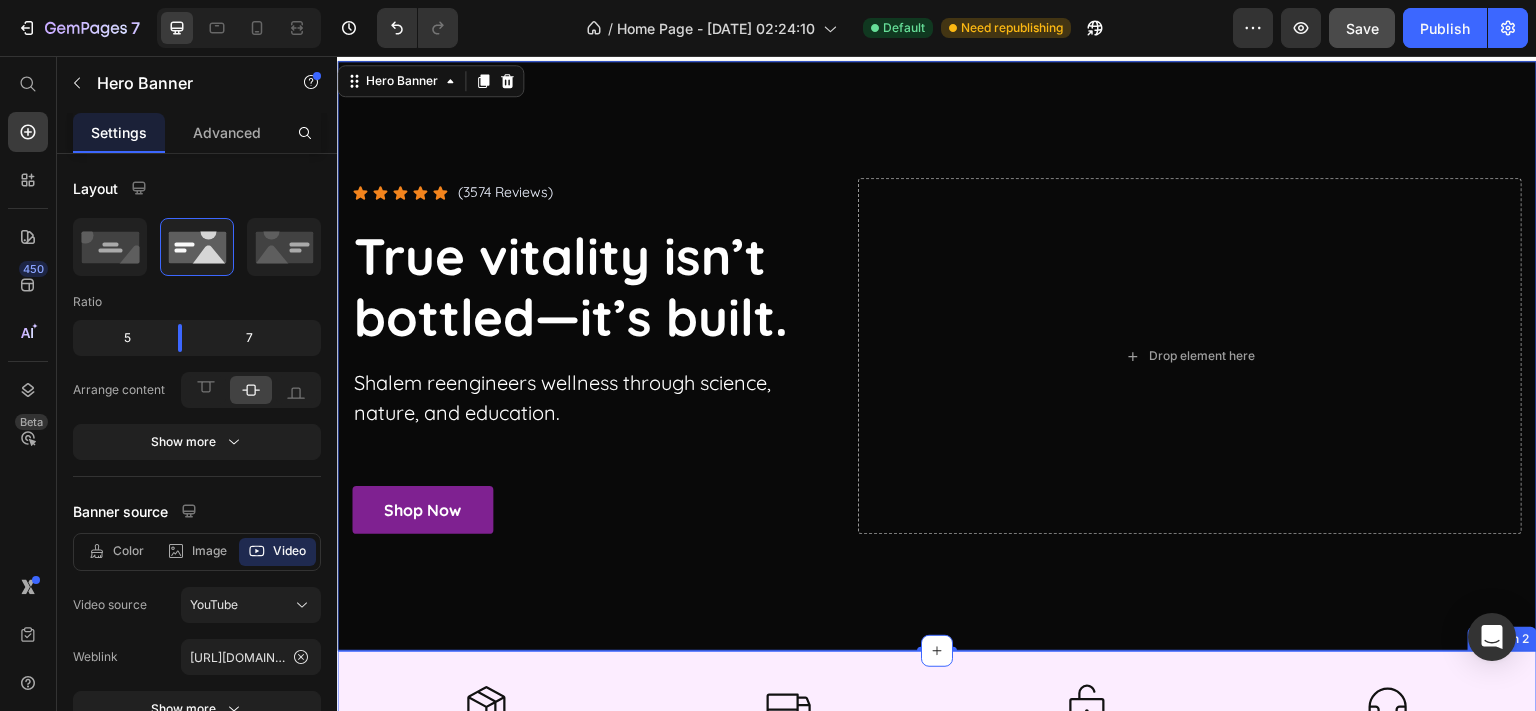 scroll, scrollTop: 0, scrollLeft: 0, axis: both 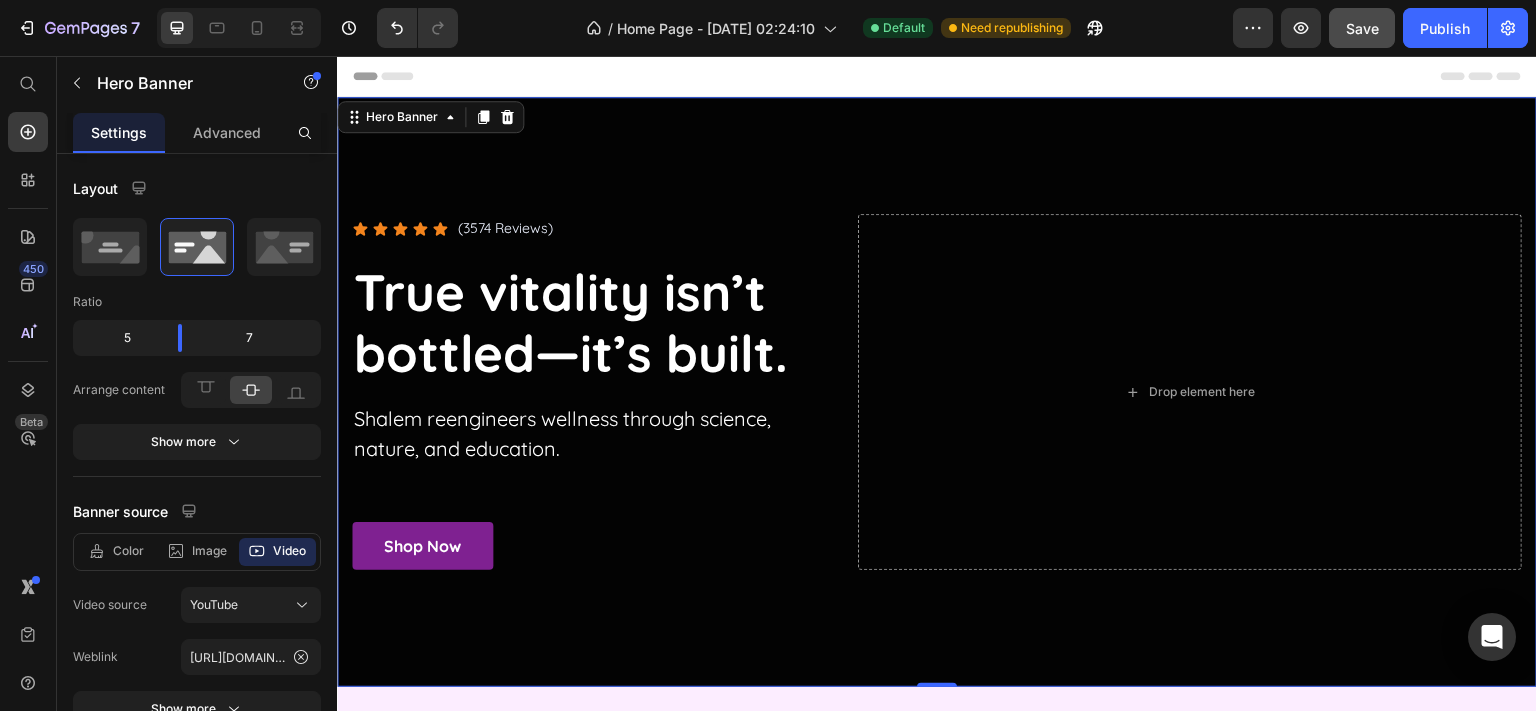 click at bounding box center [937, 392] 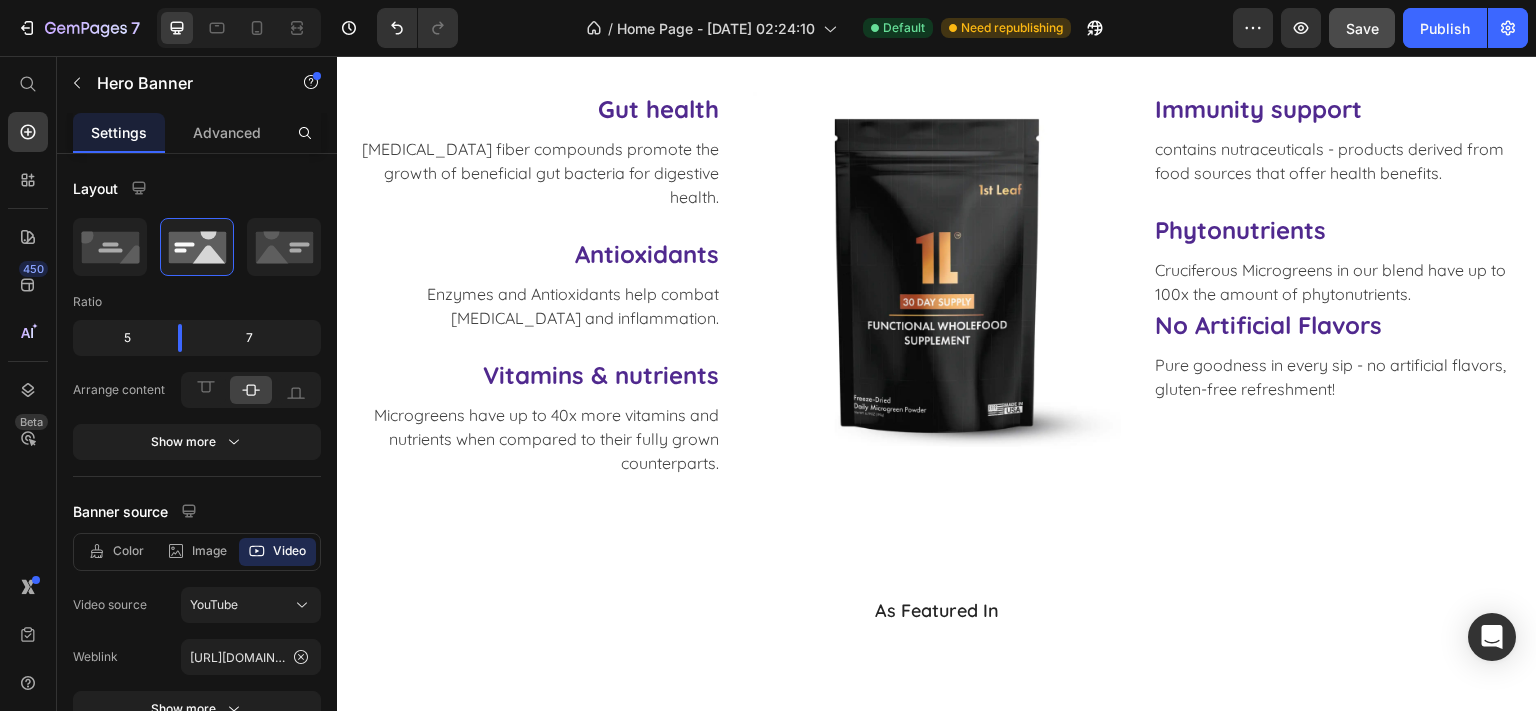 scroll, scrollTop: 1552, scrollLeft: 0, axis: vertical 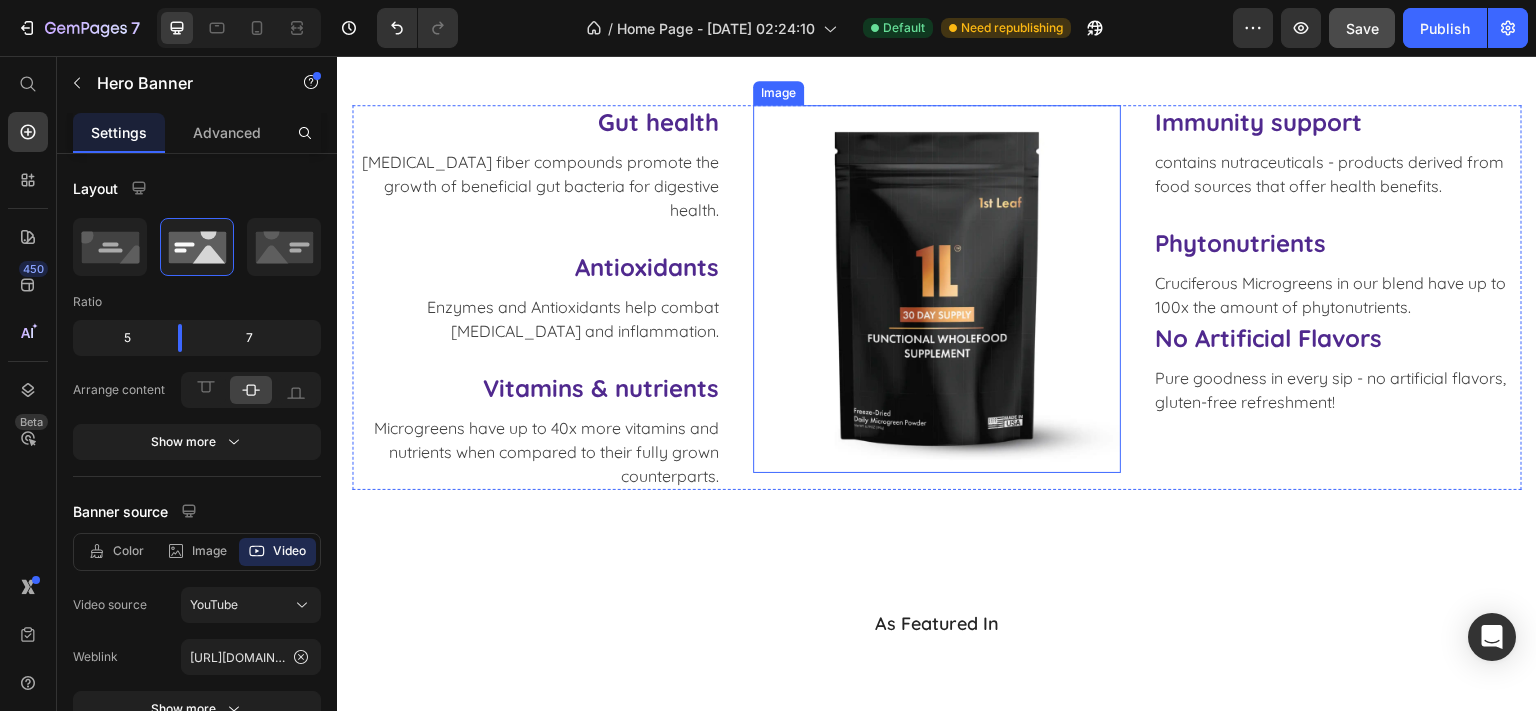 click at bounding box center [937, 289] 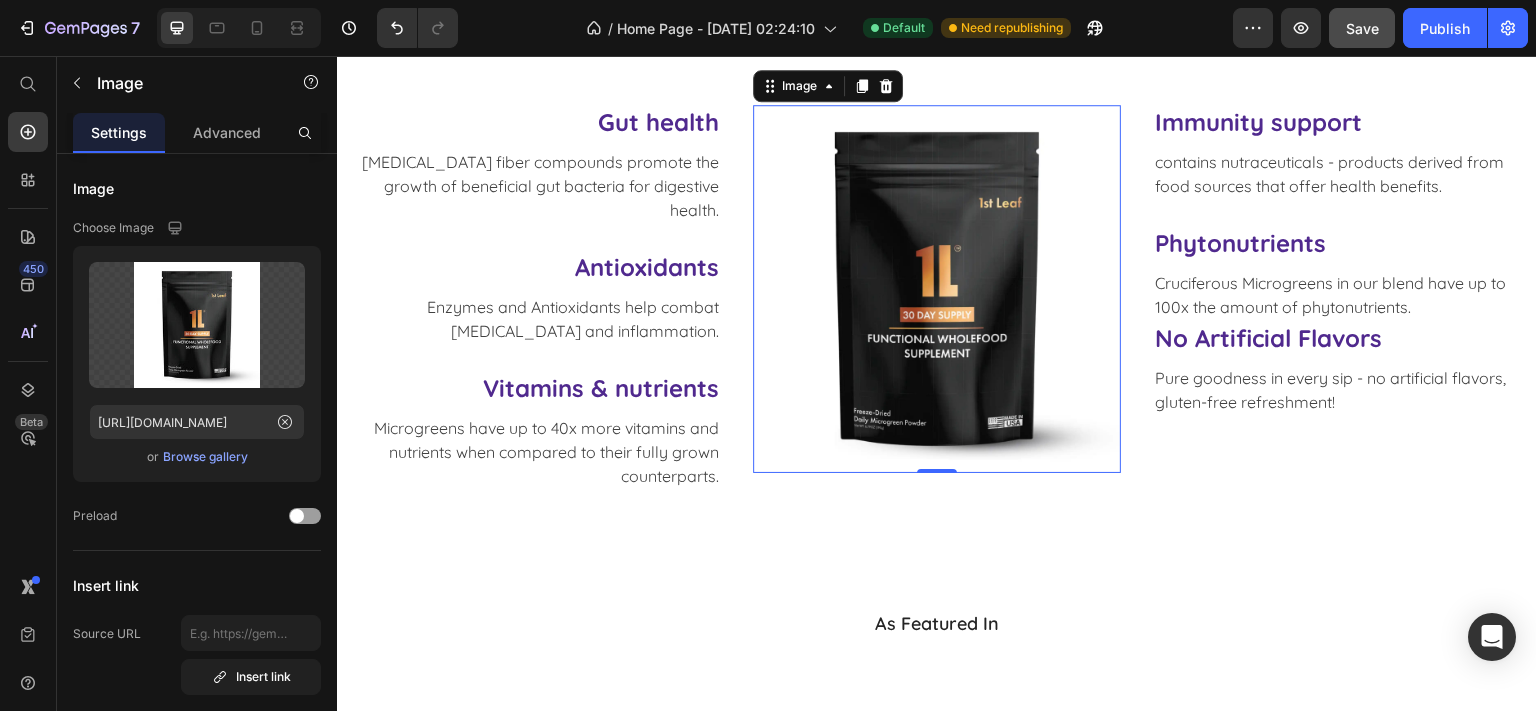 click at bounding box center (937, 289) 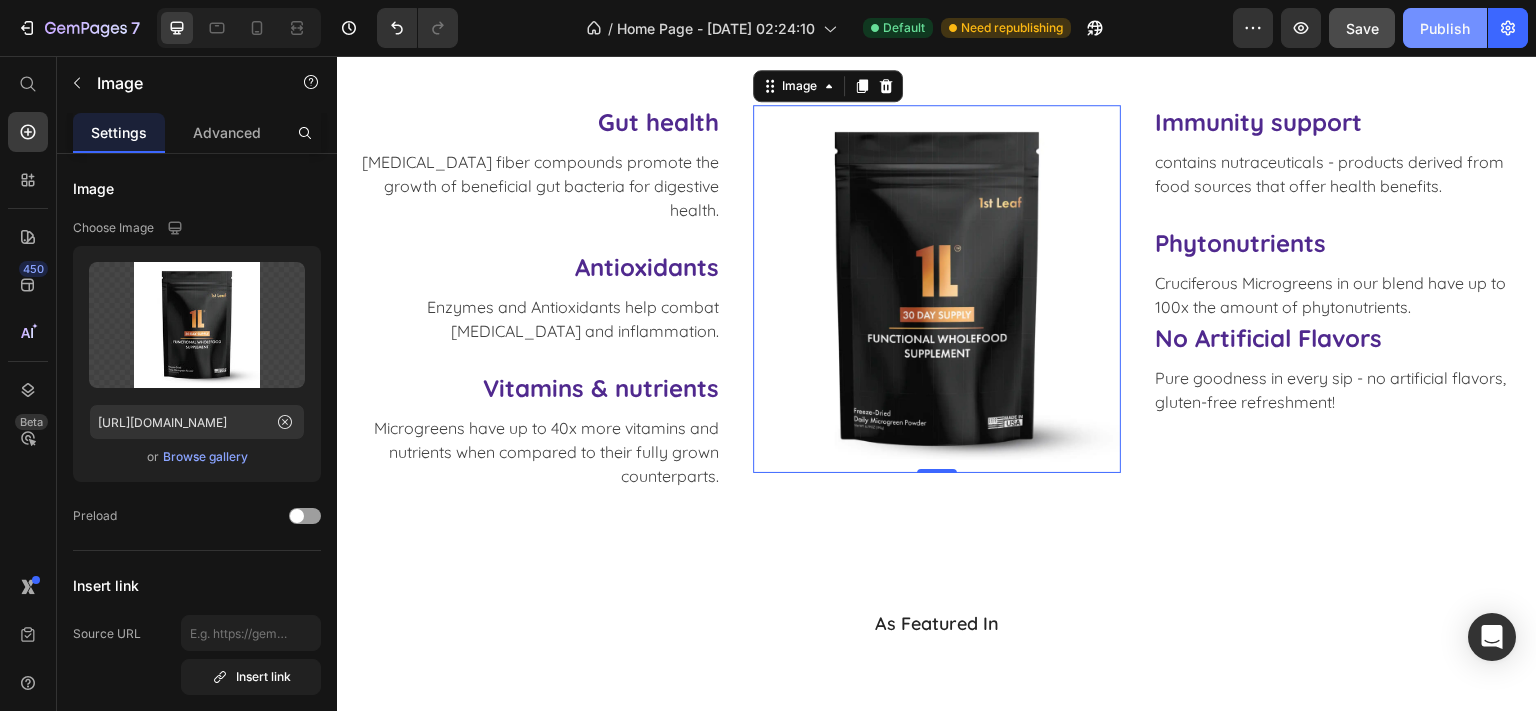 click on "Publish" at bounding box center [1445, 28] 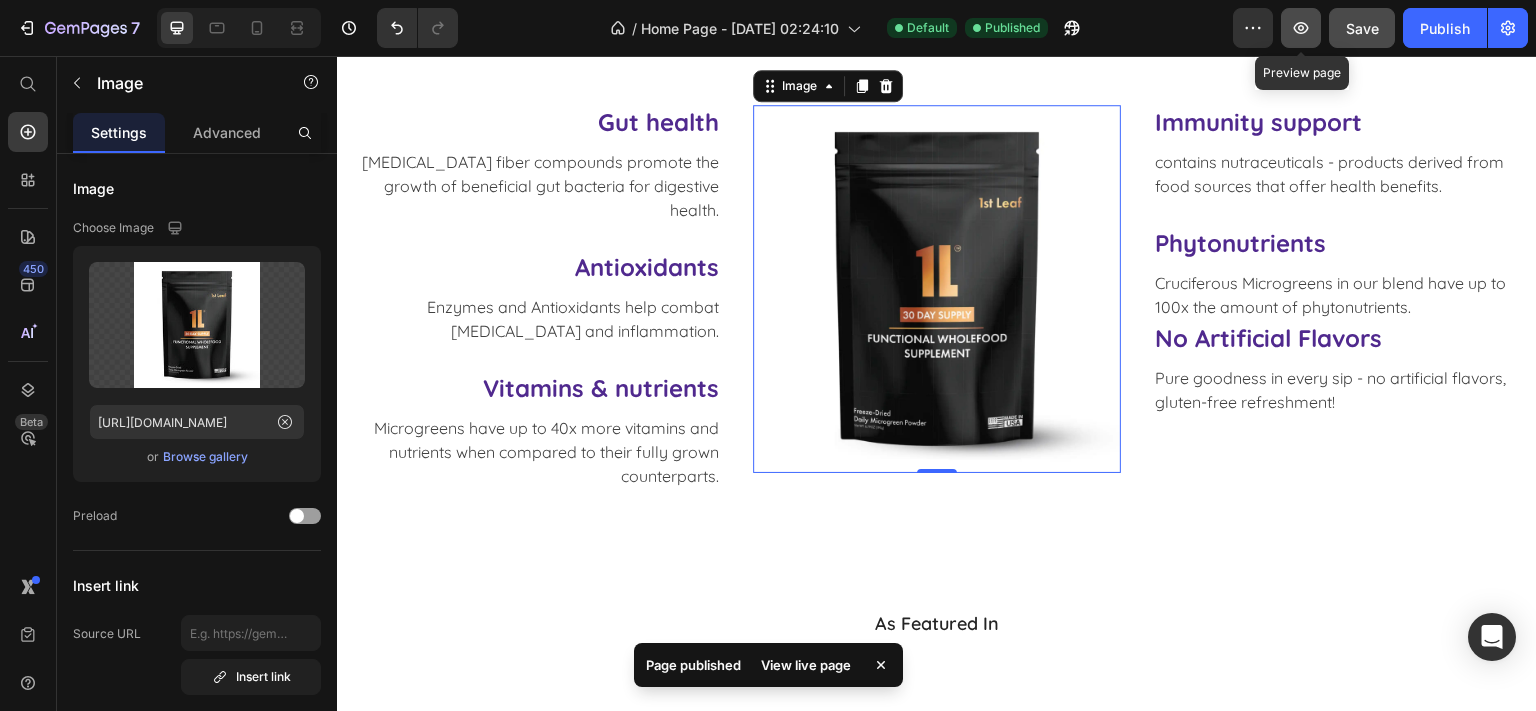 click 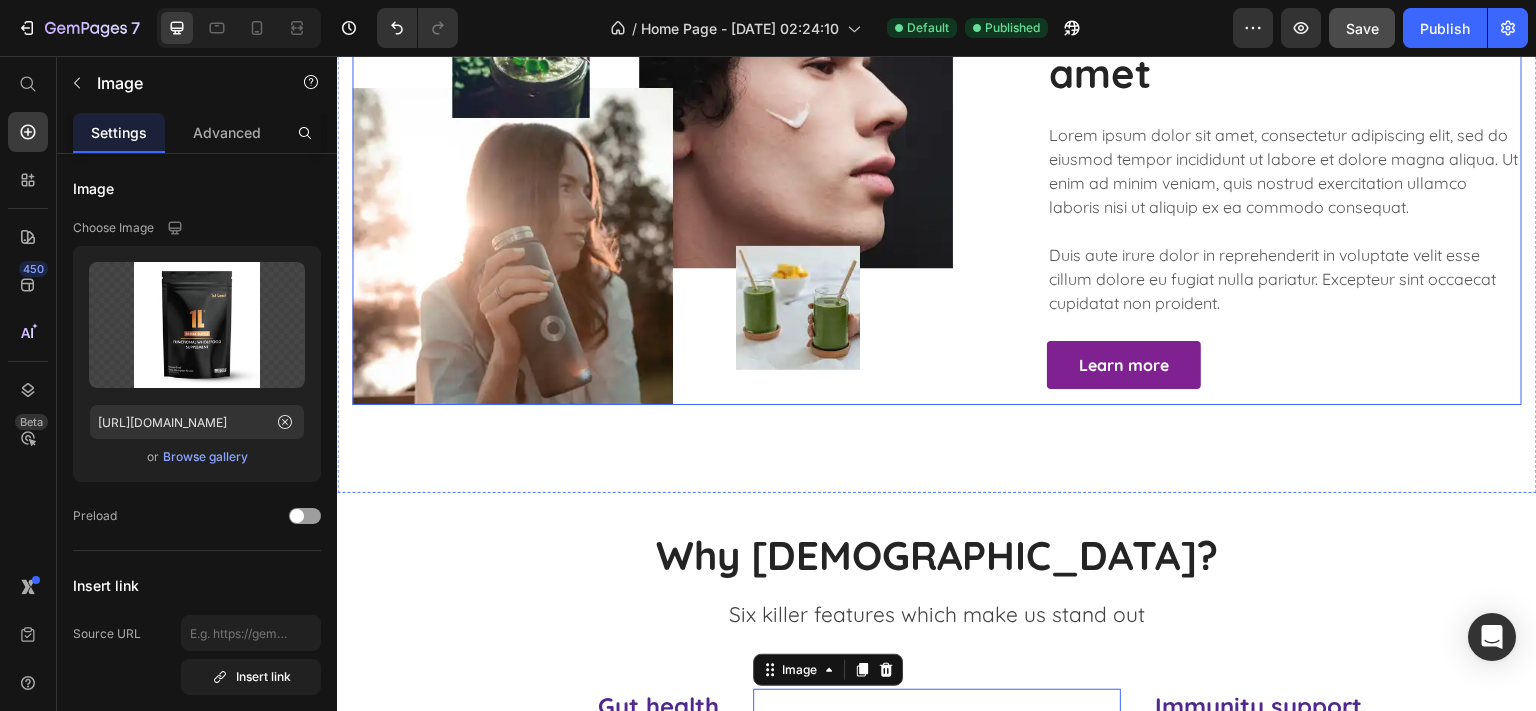 scroll, scrollTop: 1105, scrollLeft: 0, axis: vertical 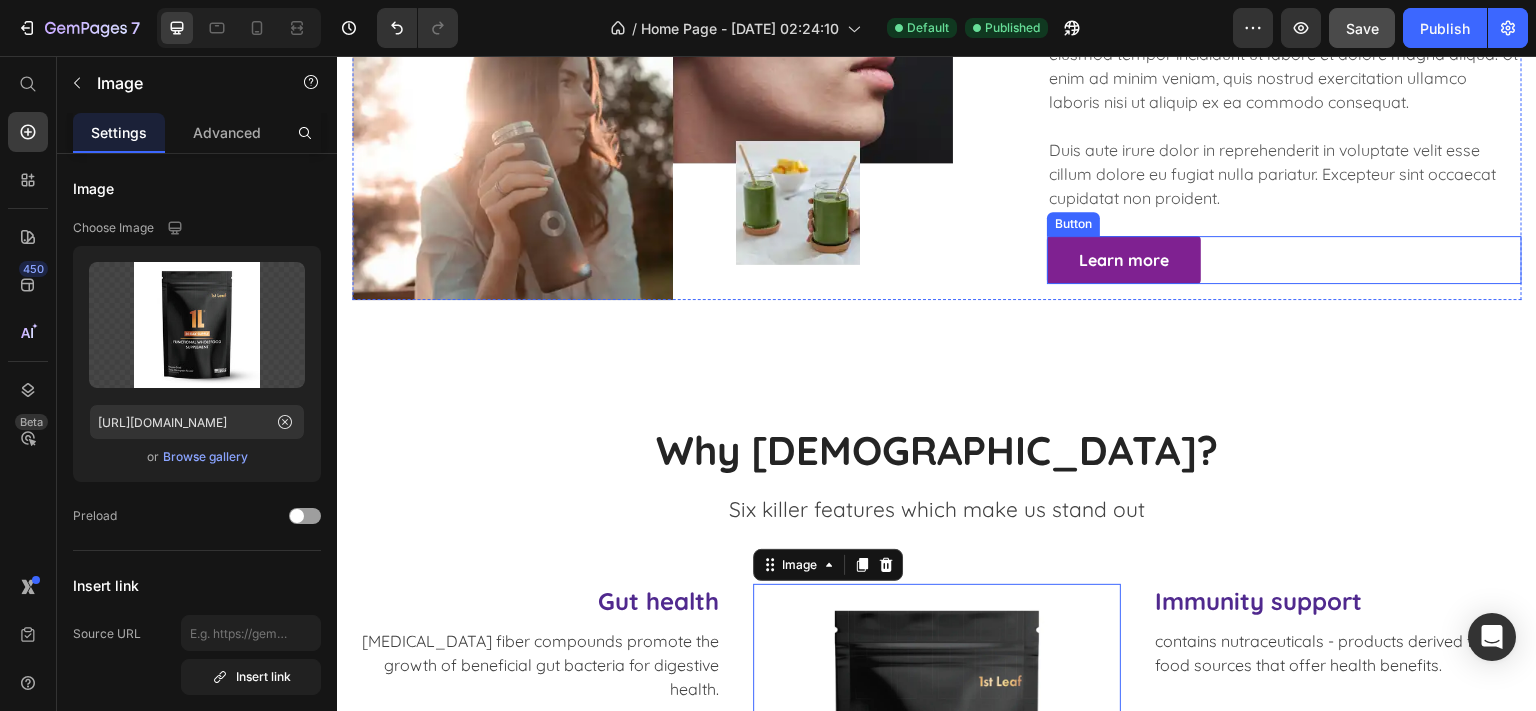 click on "Learn more Button" at bounding box center (1284, 260) 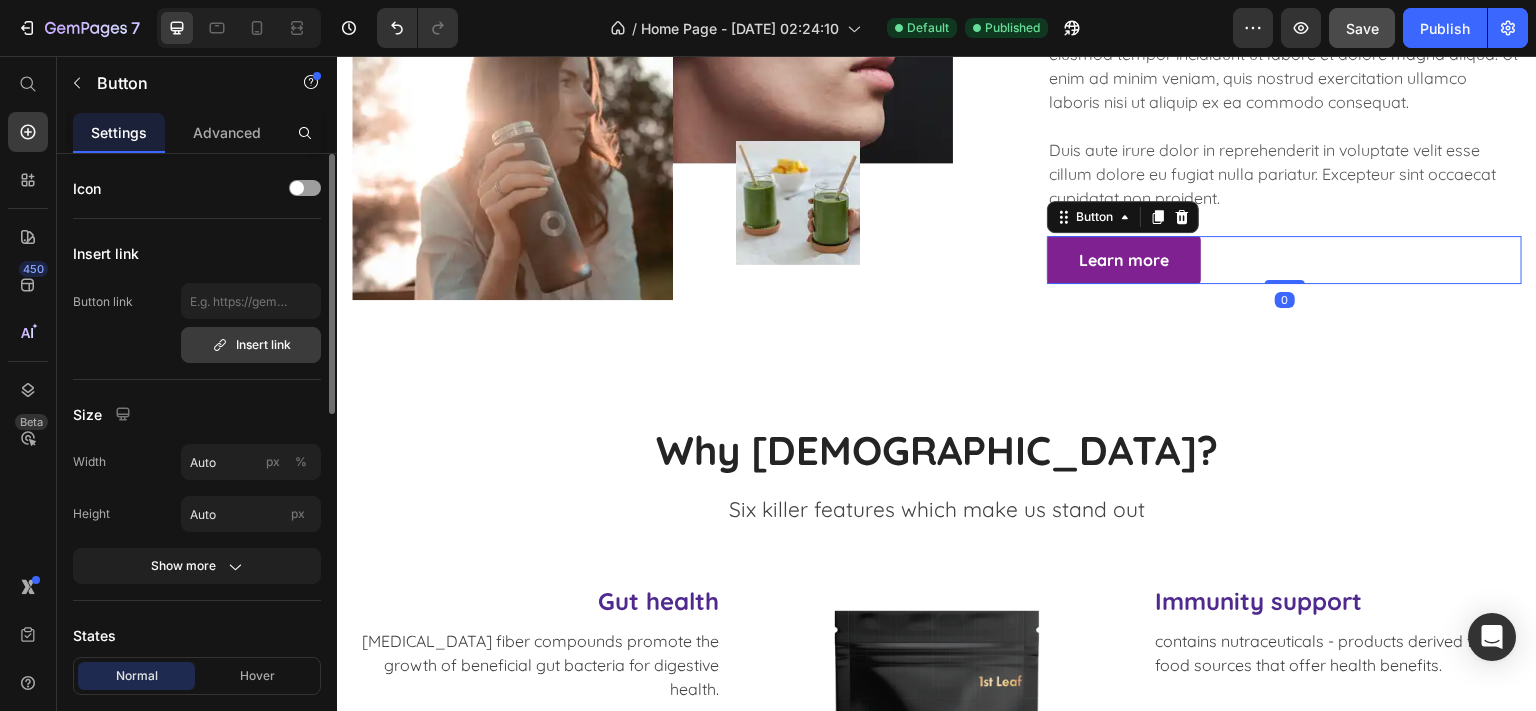 click on "Insert link" at bounding box center [251, 345] 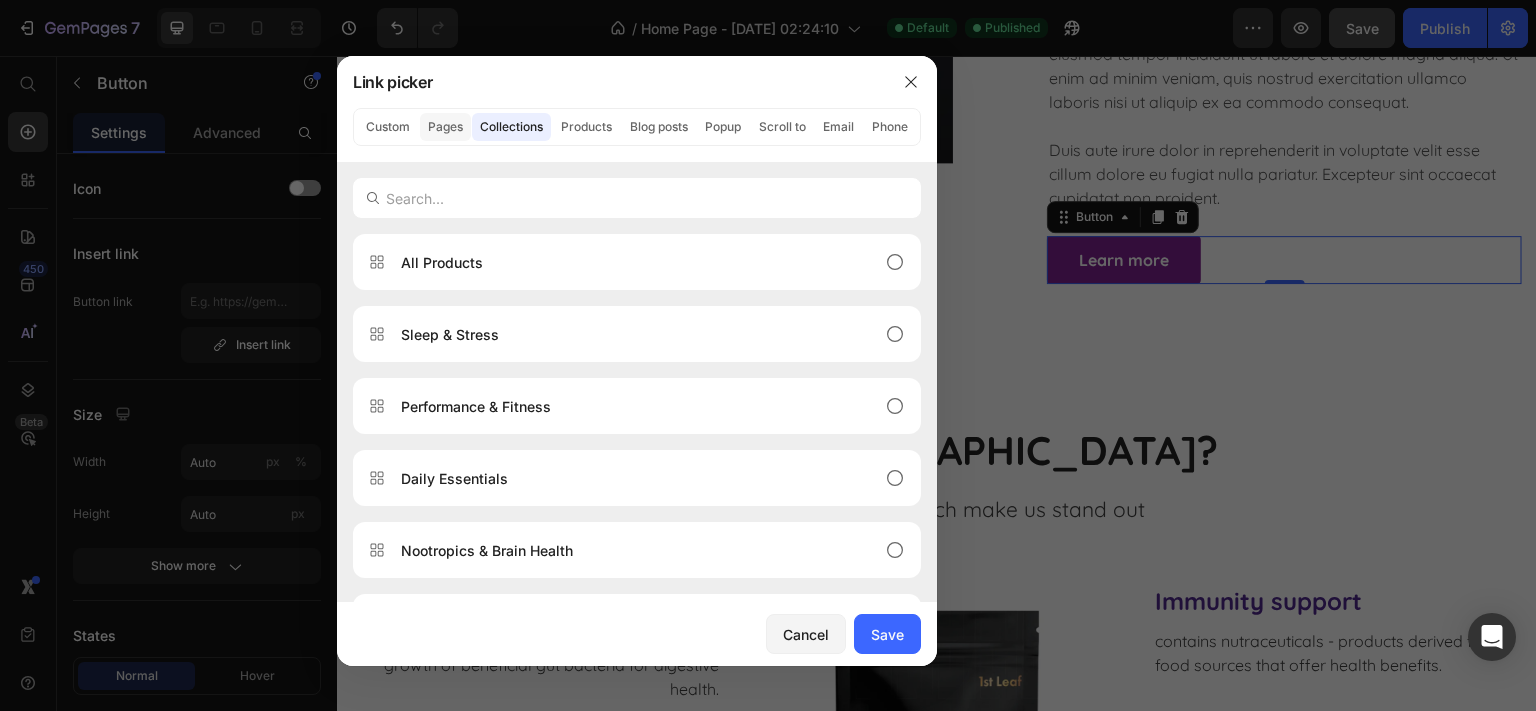 click on "Pages" 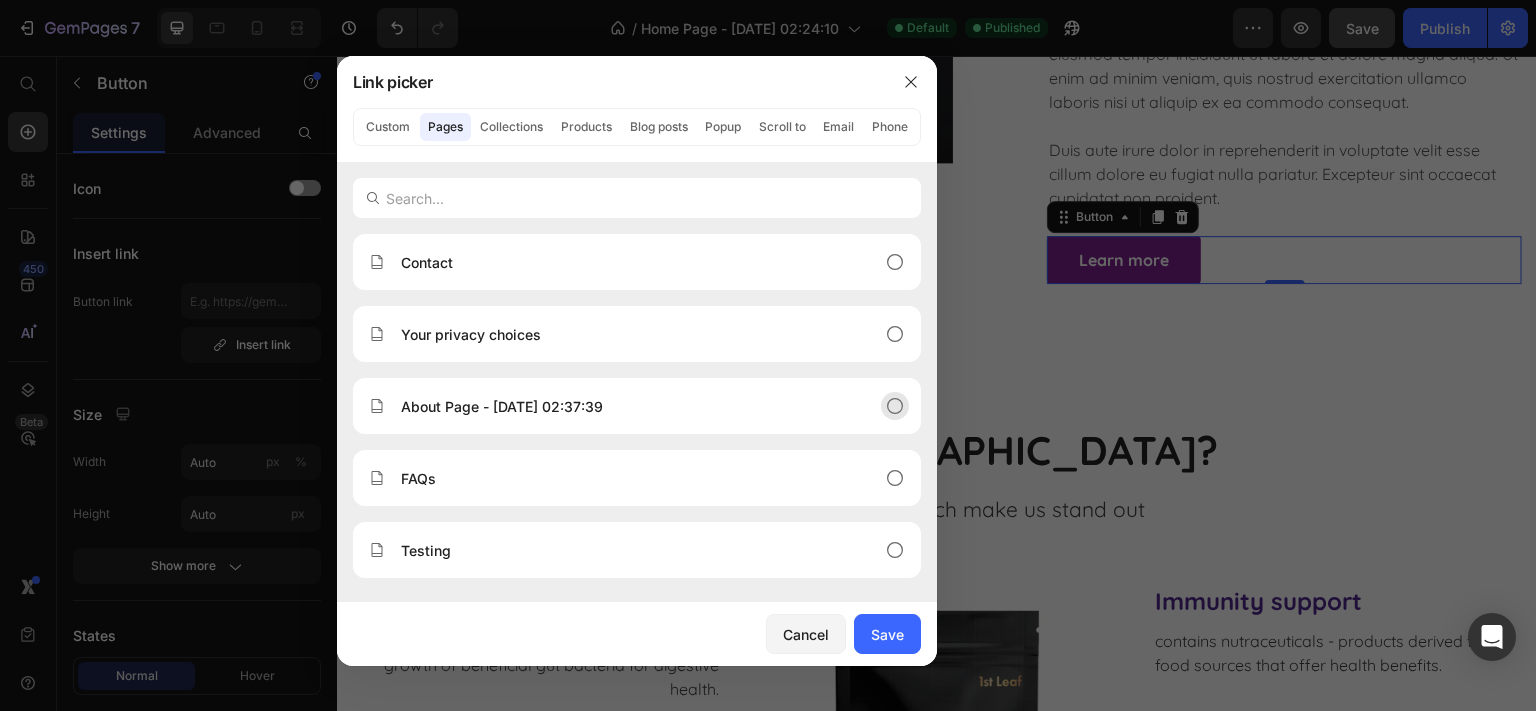 click on "About Page - [DATE] 02:37:39" at bounding box center [502, 406] 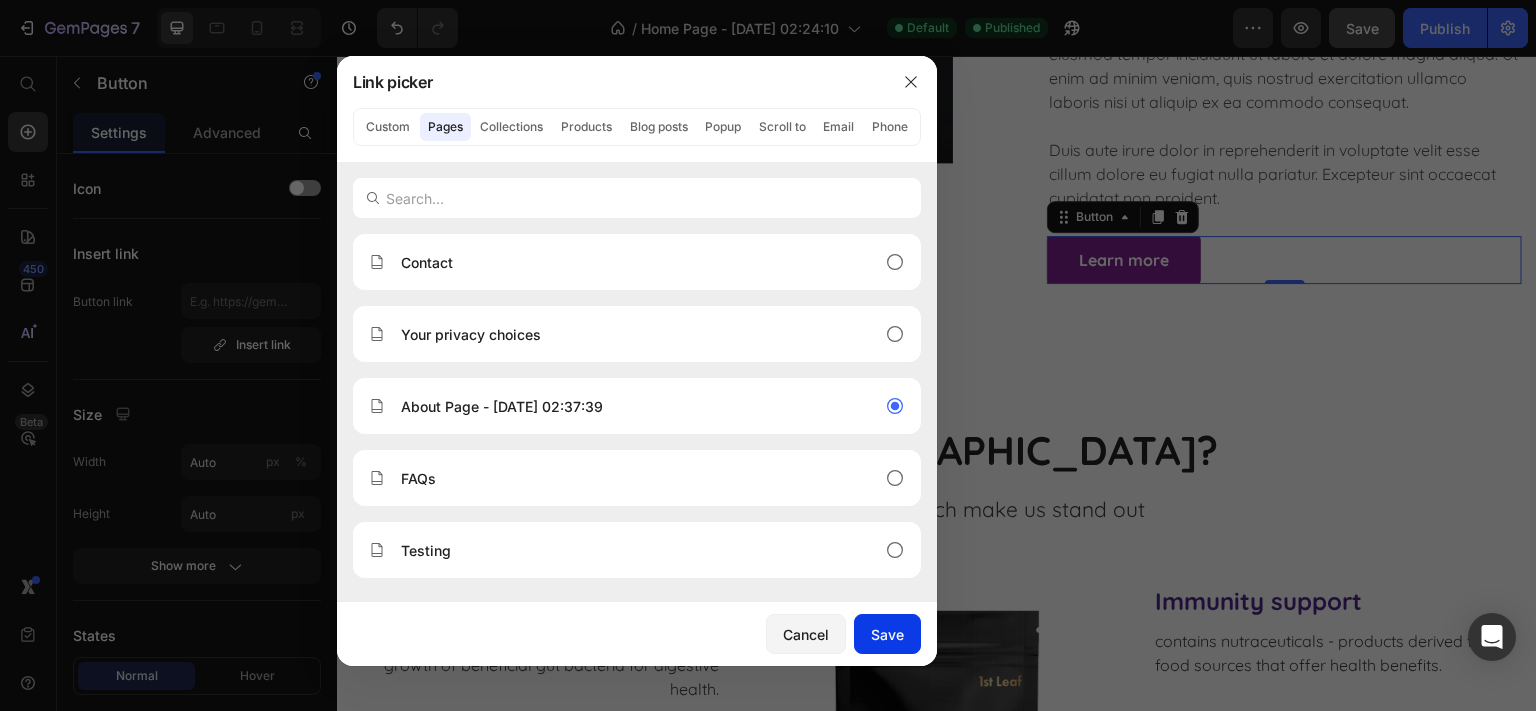 click on "Save" at bounding box center [887, 634] 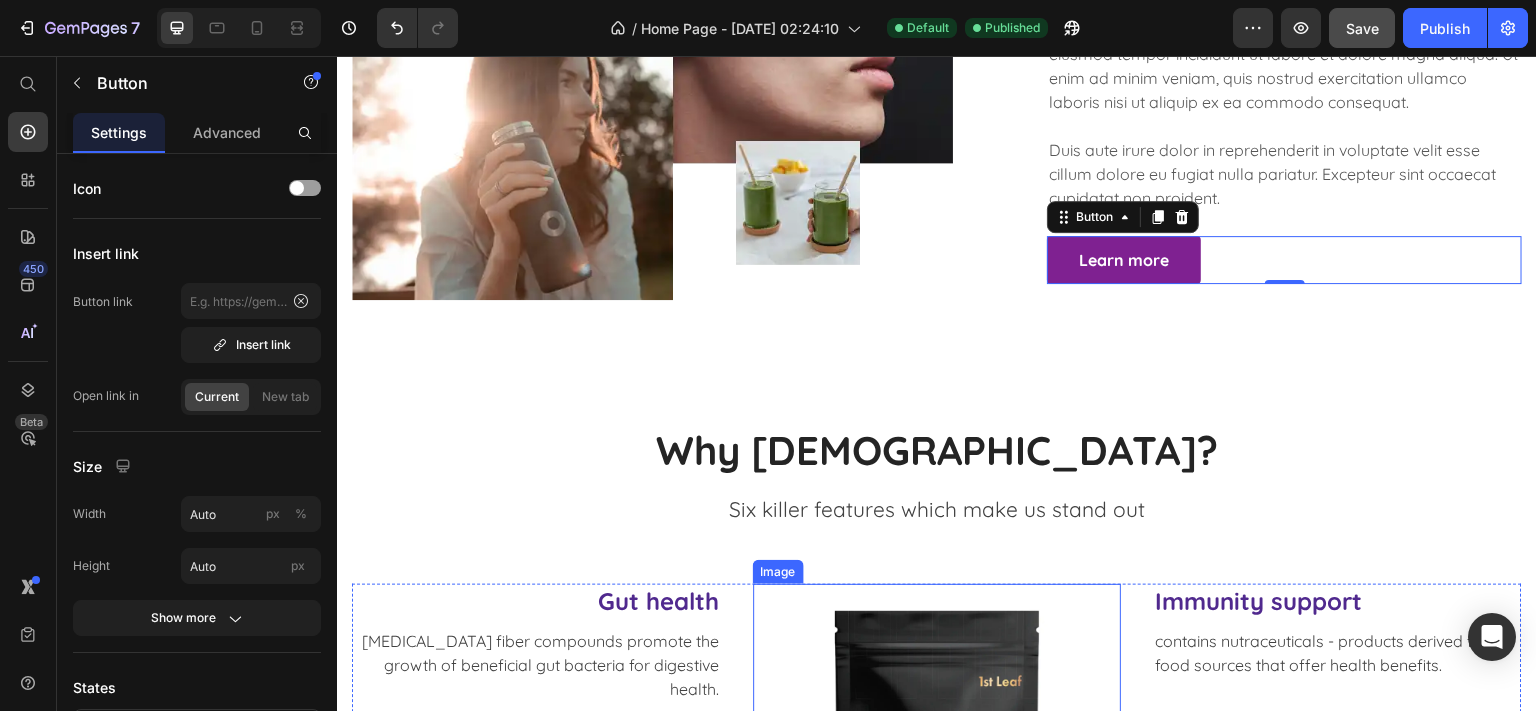 type on "/pages/brand" 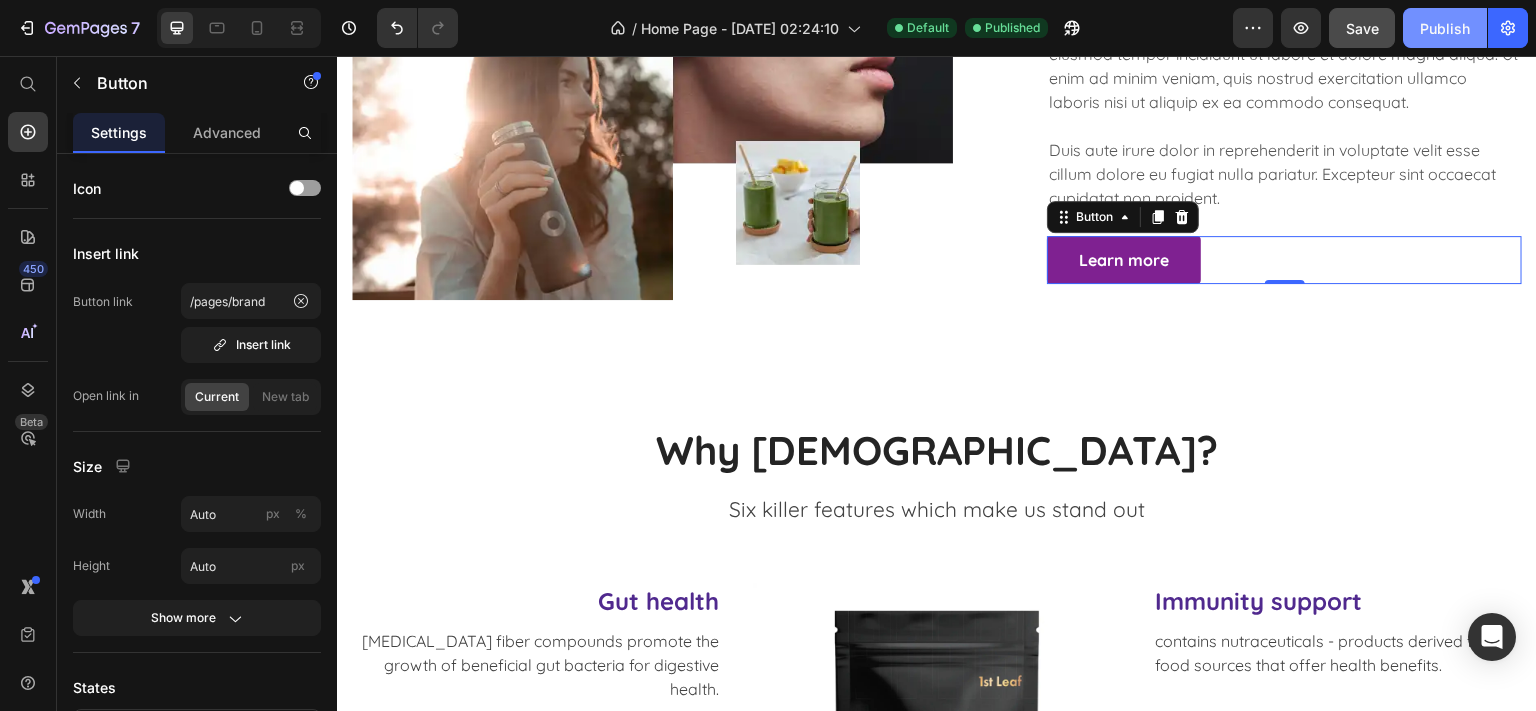 click on "Publish" at bounding box center [1445, 28] 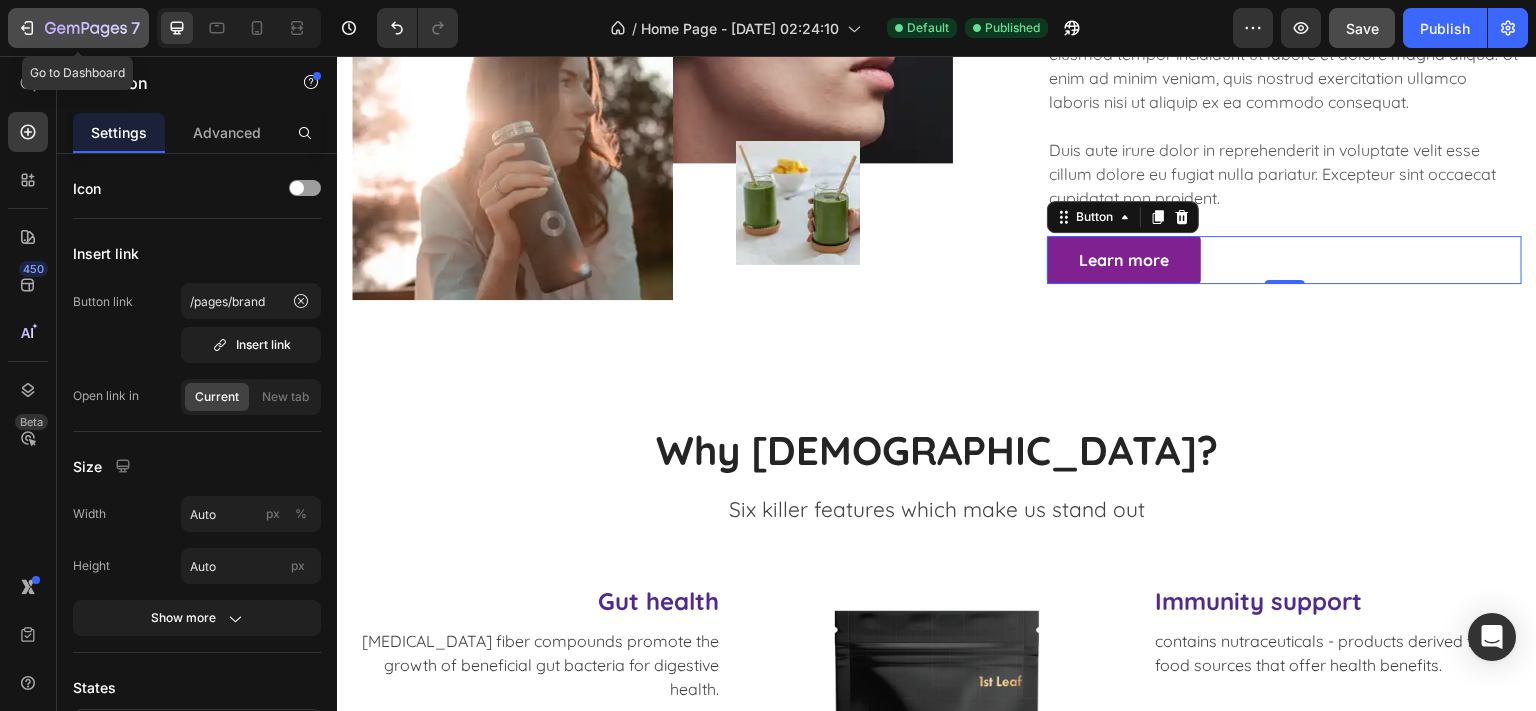 click 